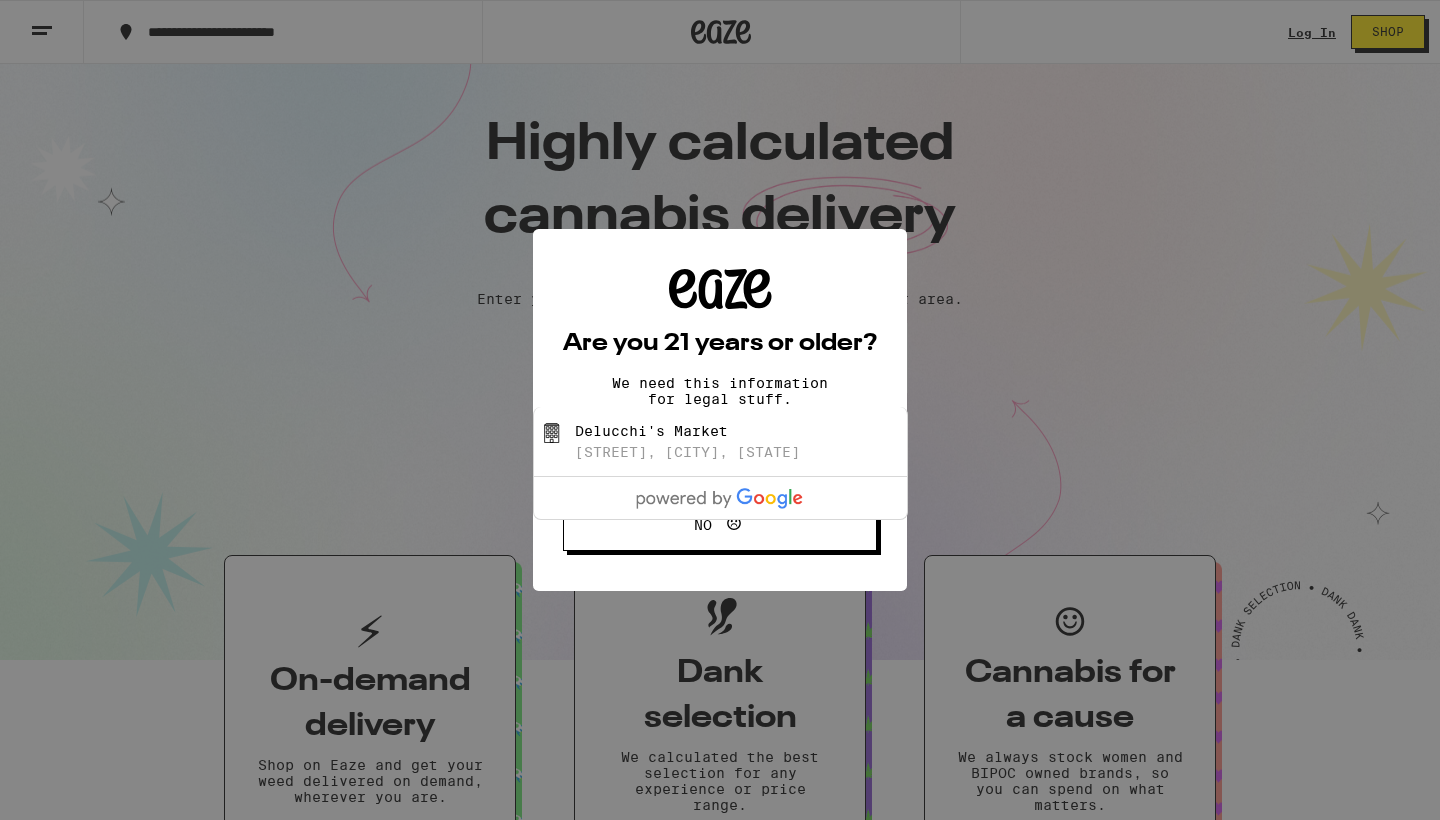 scroll, scrollTop: 0, scrollLeft: 0, axis: both 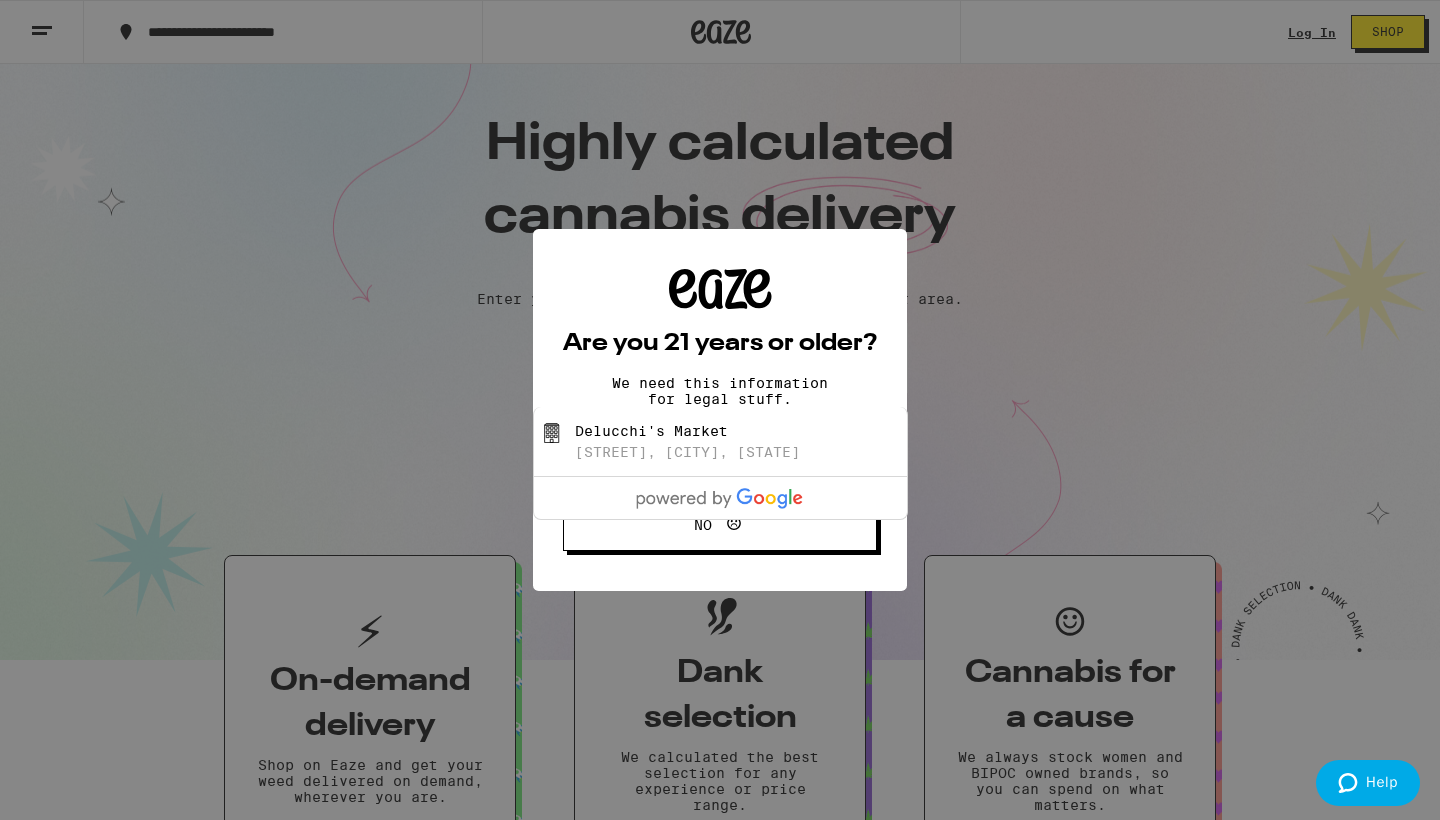 click on "[BRAND] [STREET], [CITY], [STATE]" at bounding box center (753, 442) 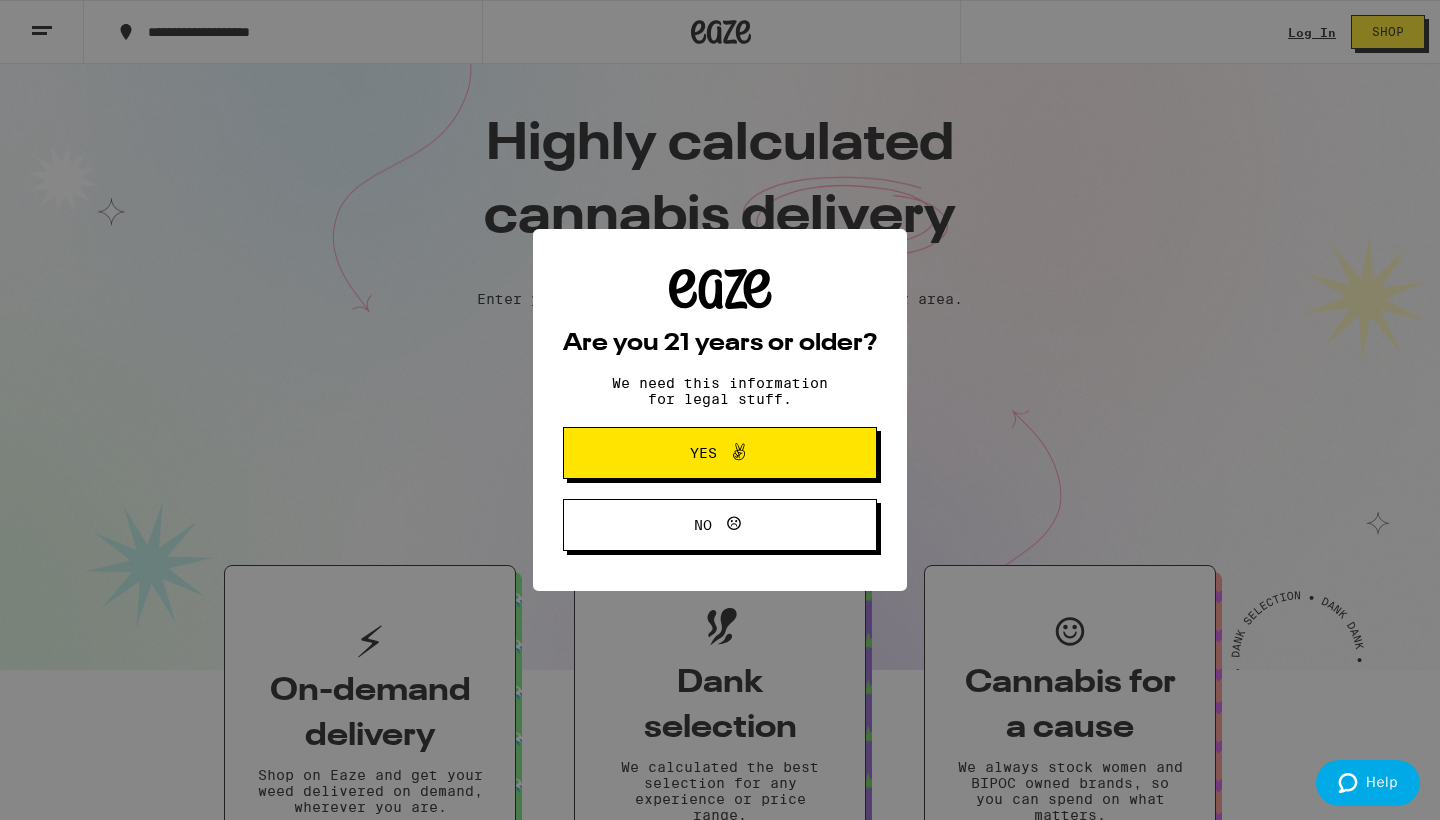 type on "[BRAND] Market [STREET], [CITY], [STATE]" 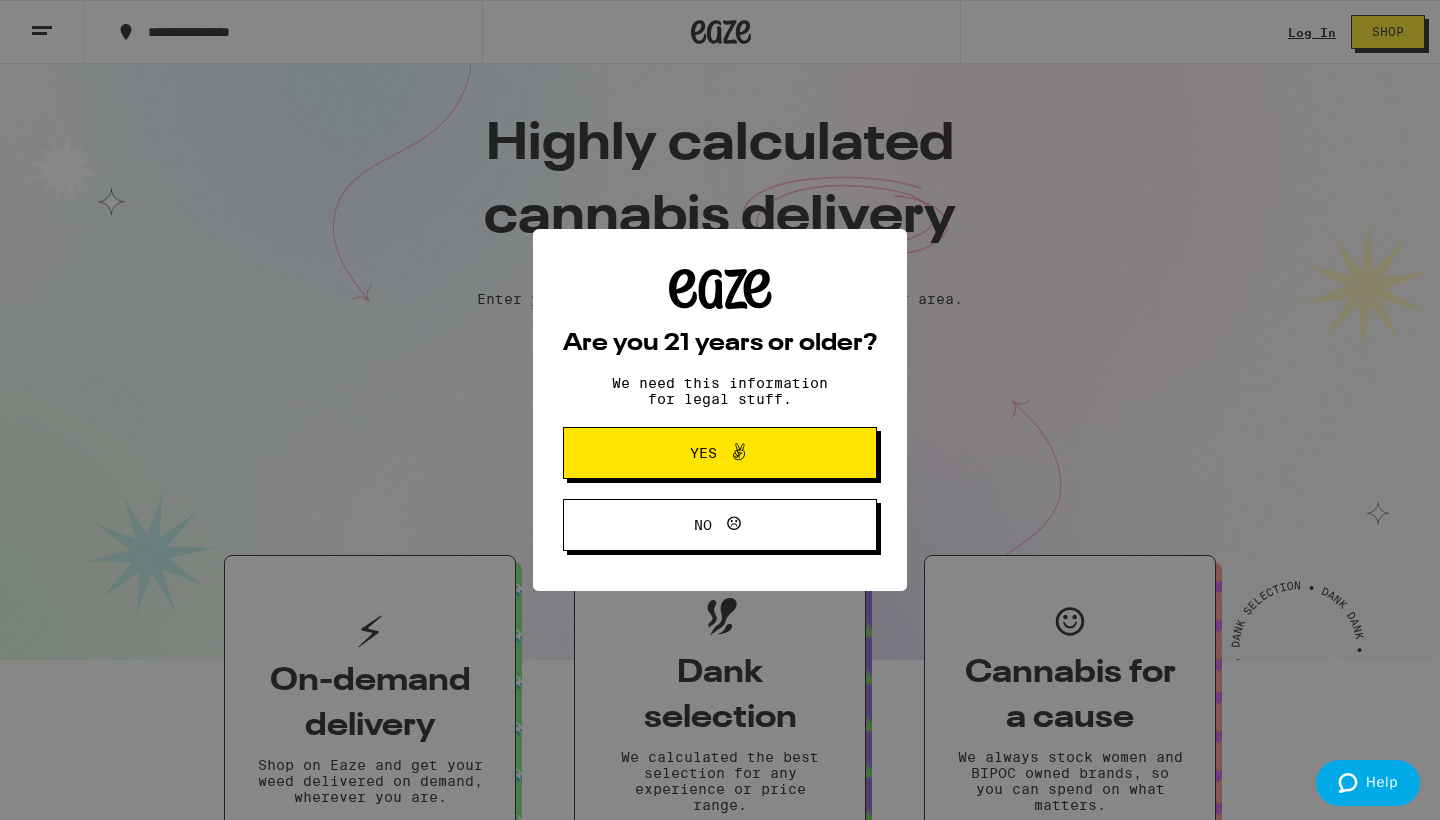 scroll, scrollTop: 0, scrollLeft: 0, axis: both 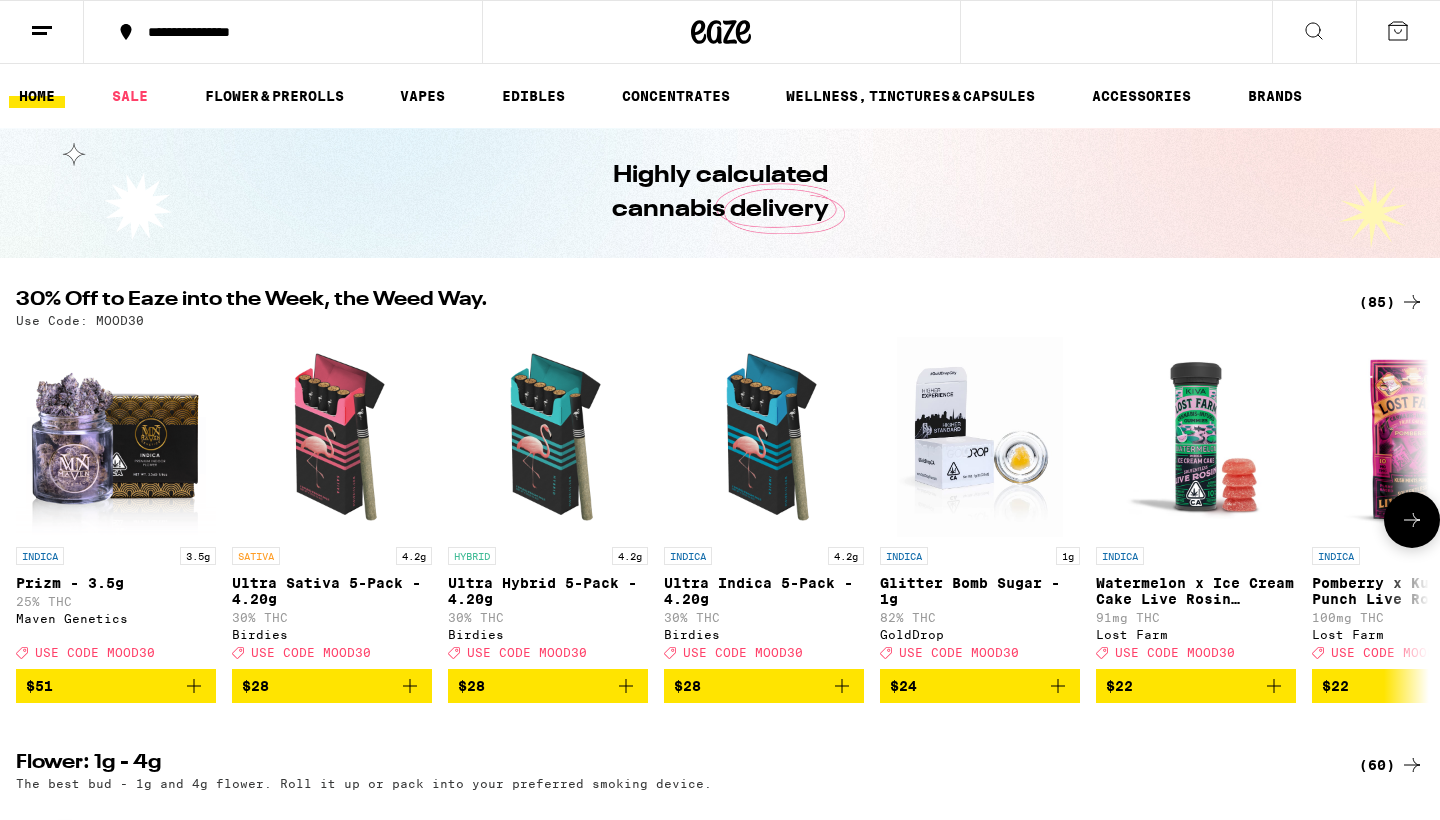 click on "Ultra Sativa 5-Pack - 4.20g" at bounding box center (332, 591) 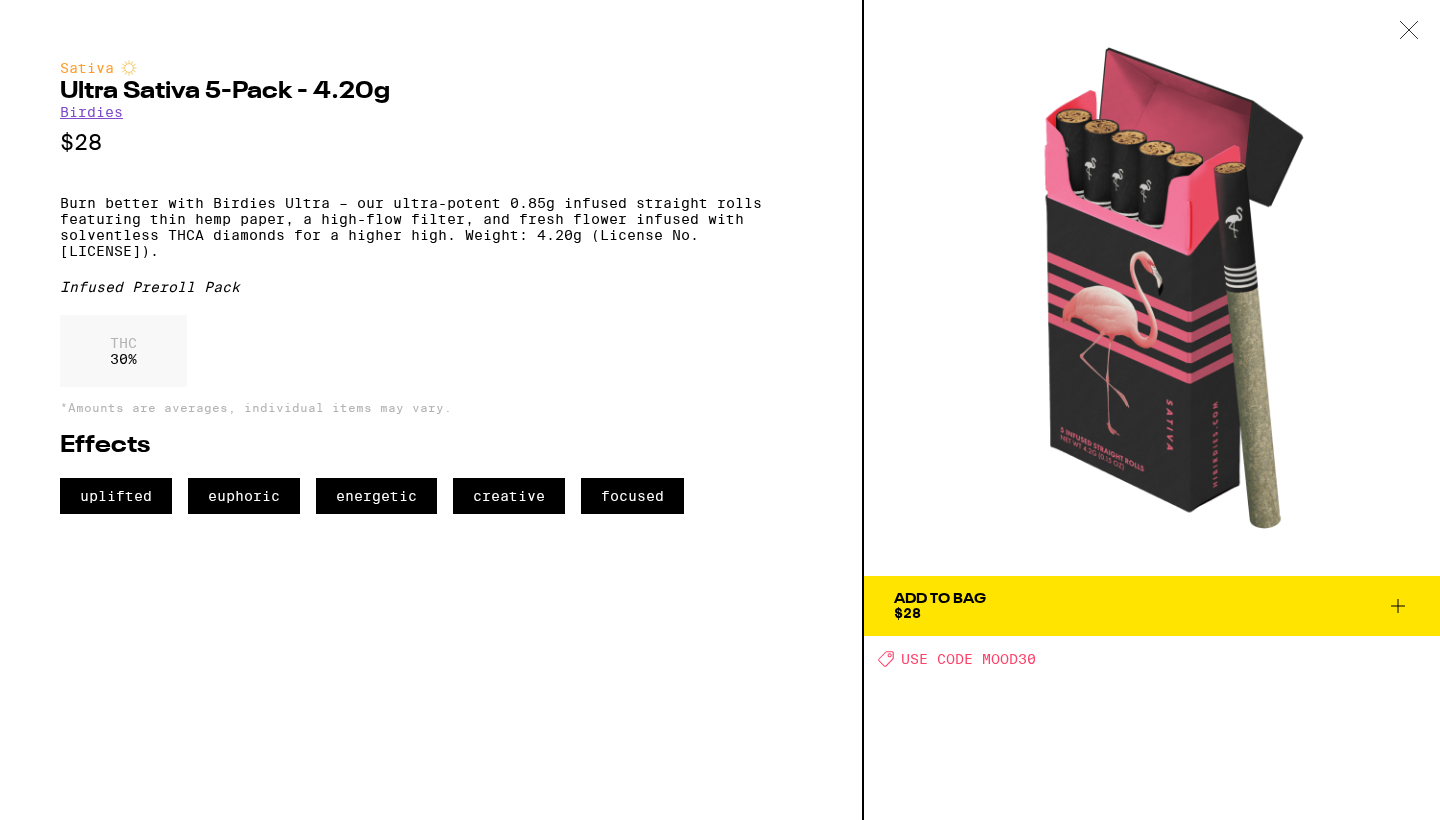 scroll, scrollTop: 0, scrollLeft: 0, axis: both 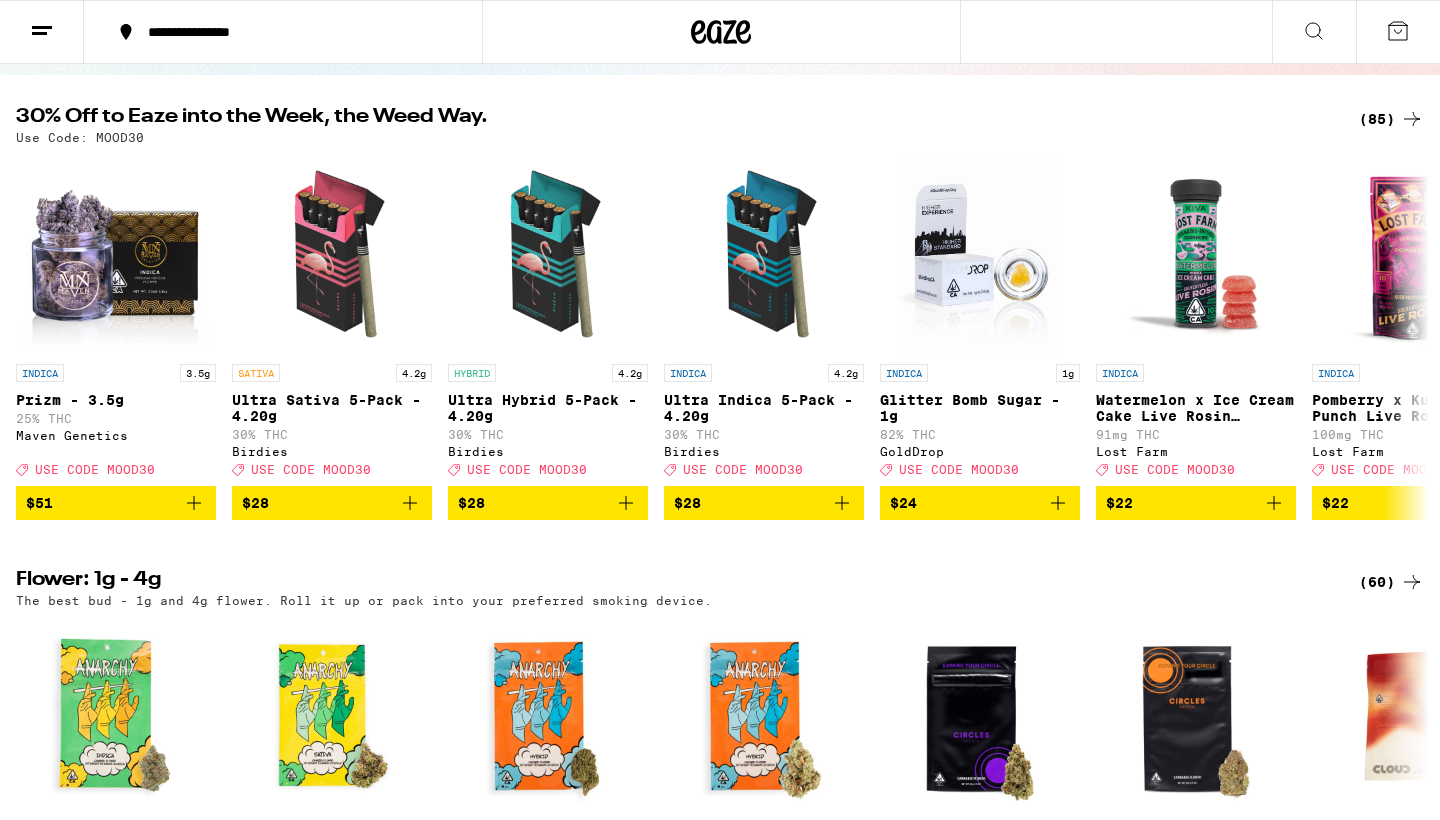 click on "(85)" at bounding box center (1391, 119) 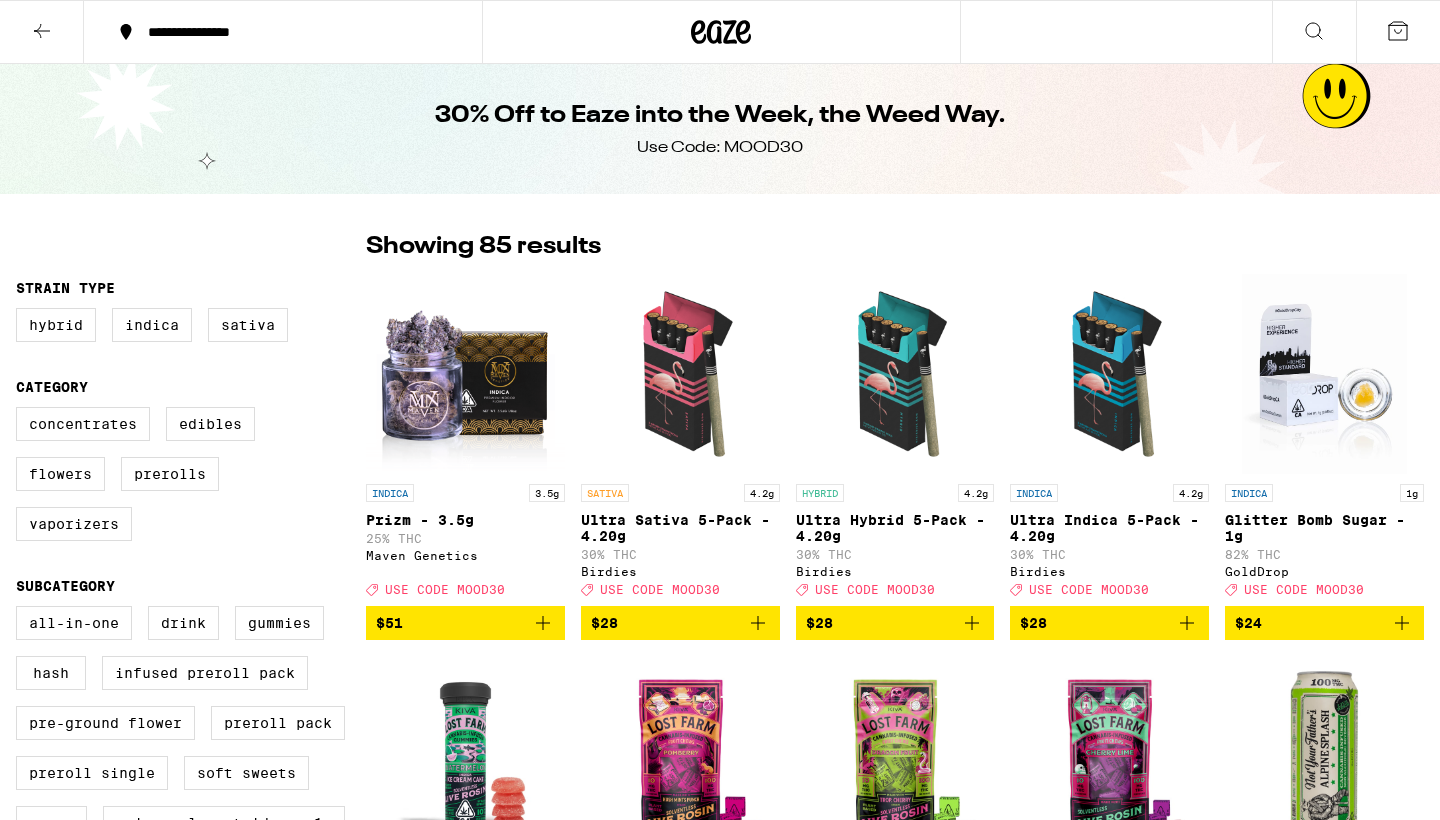 scroll, scrollTop: 0, scrollLeft: 0, axis: both 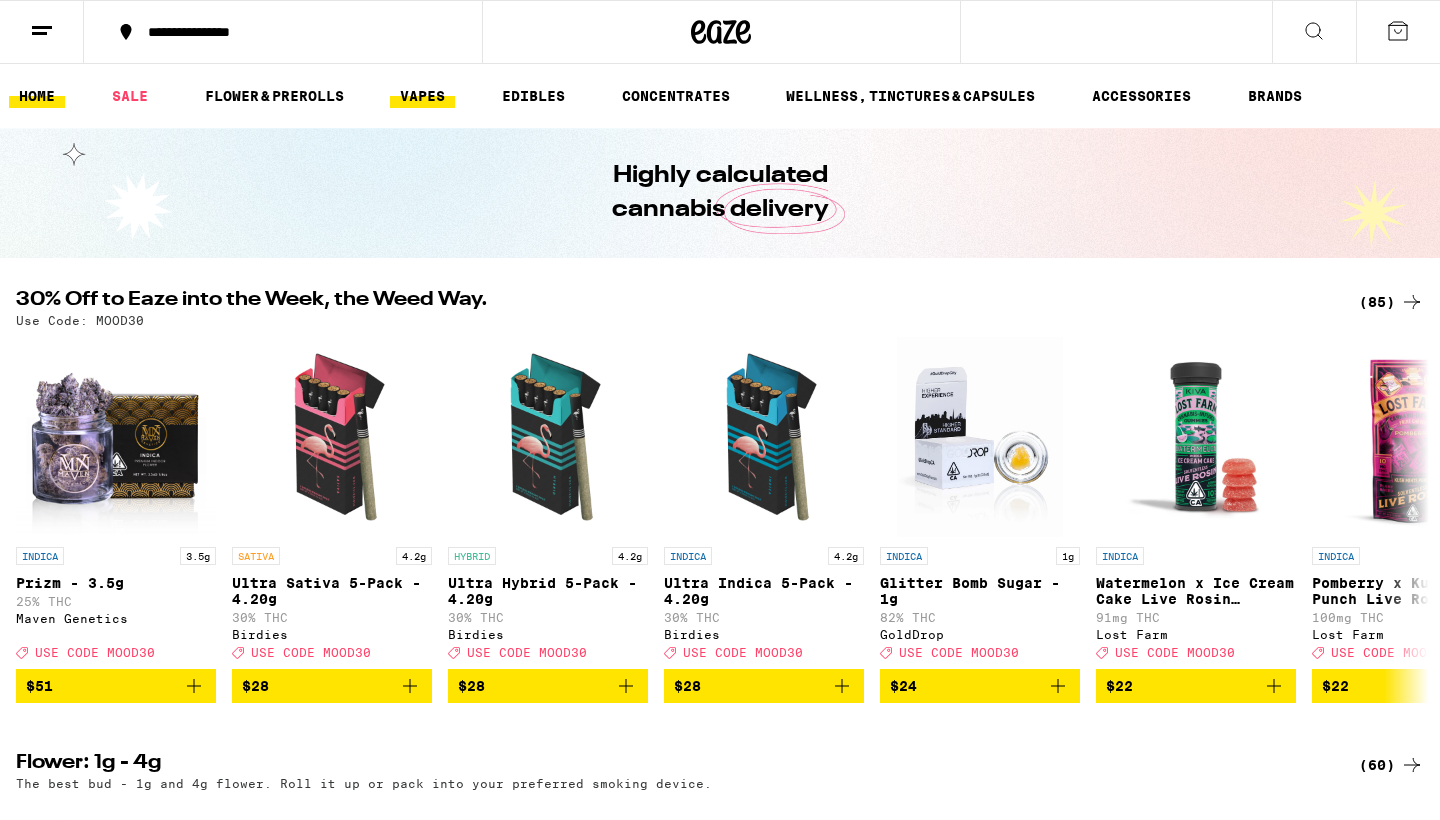 click on "VAPES" at bounding box center (422, 96) 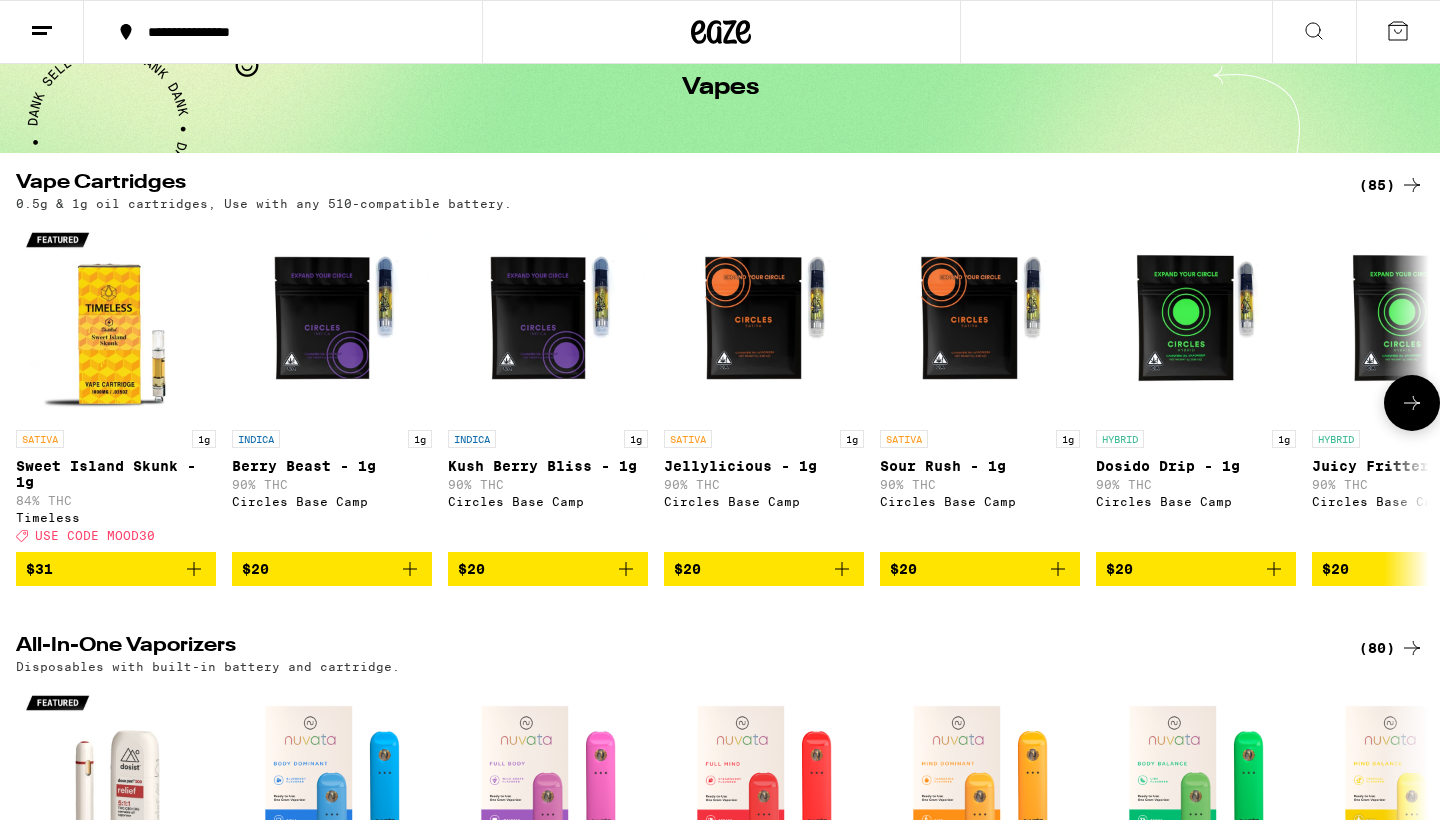 scroll, scrollTop: 101, scrollLeft: 0, axis: vertical 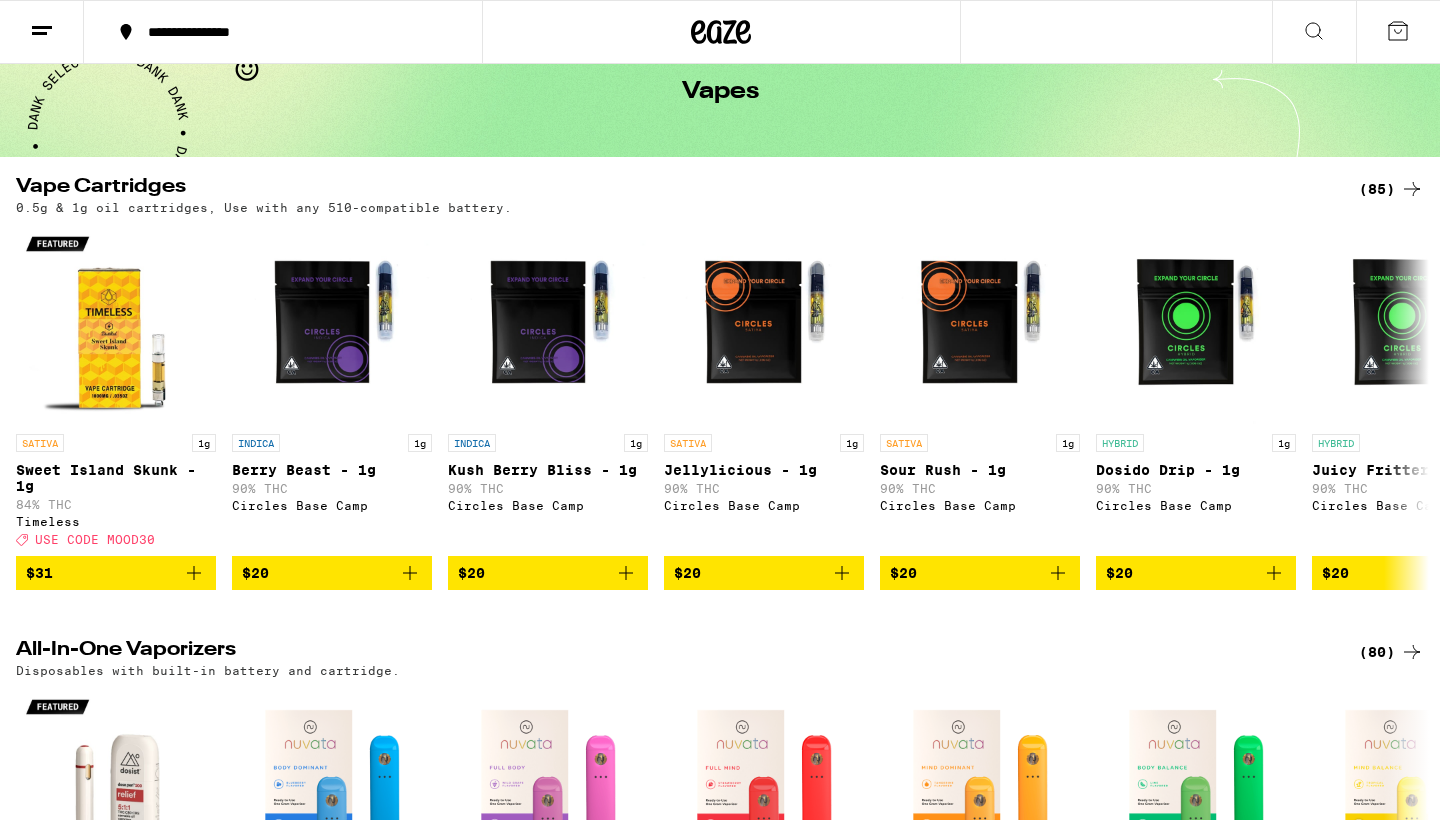 click on "(85)" at bounding box center [1391, 189] 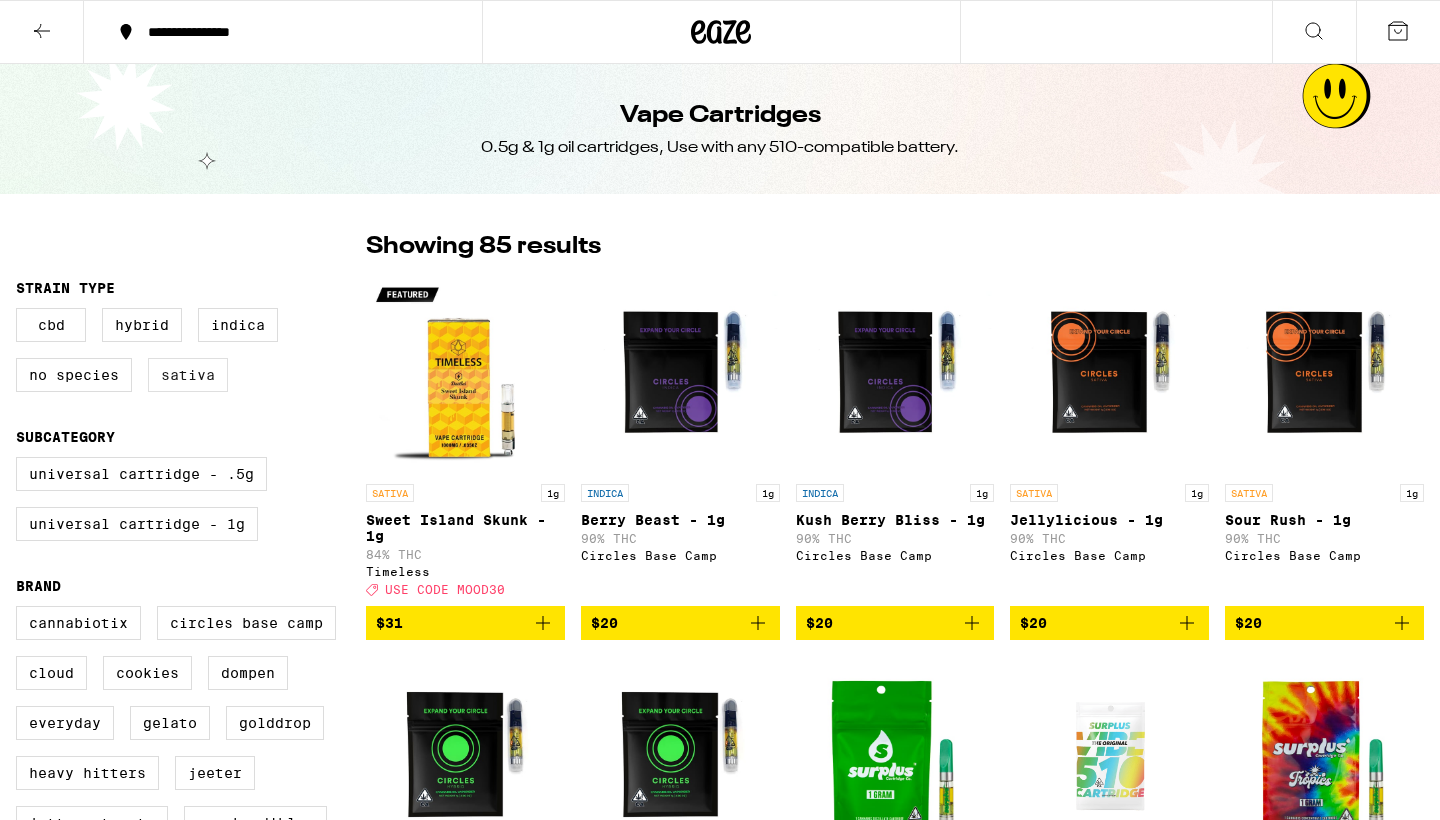 click on "Sativa" at bounding box center [188, 375] 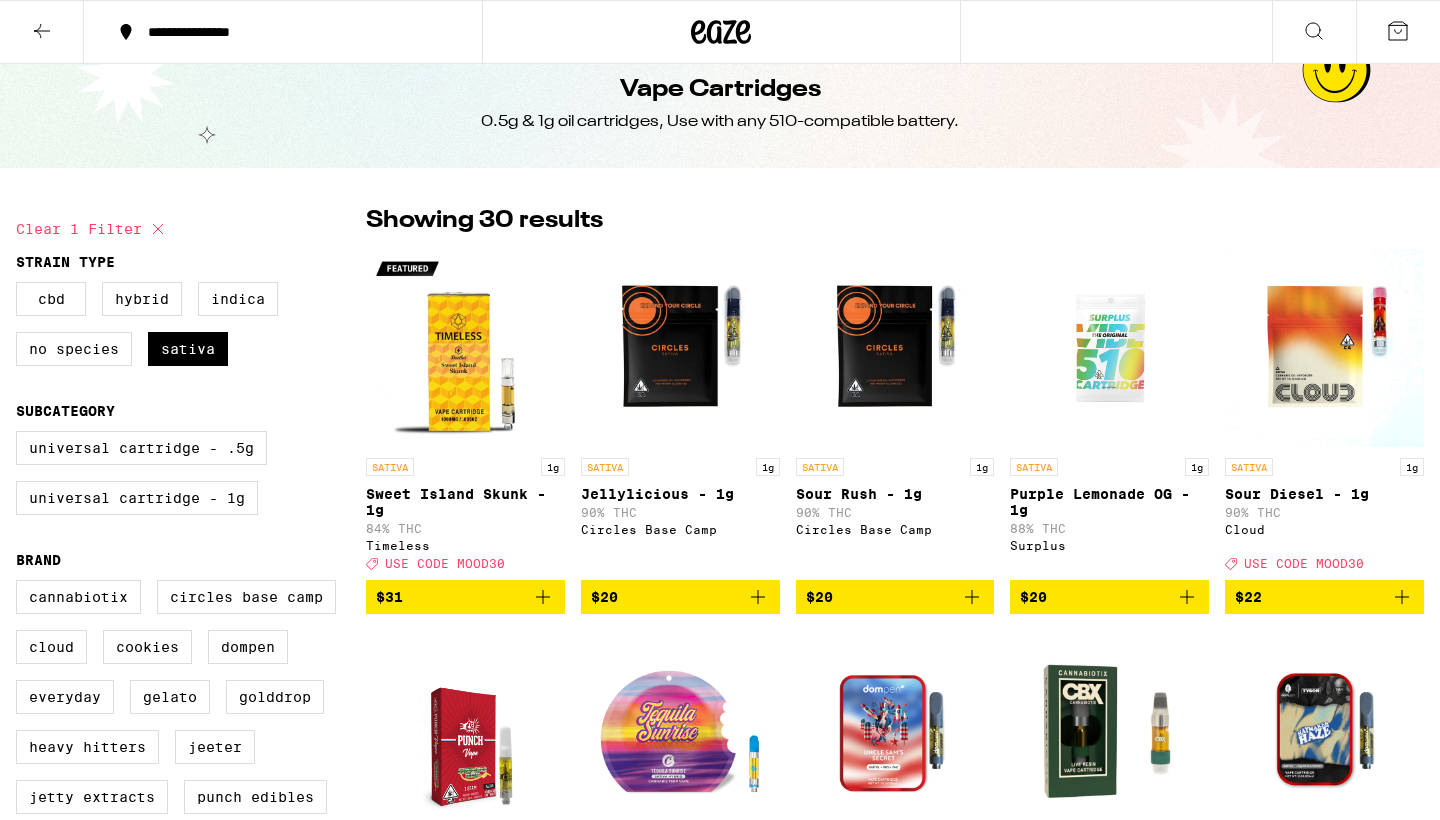scroll, scrollTop: 0, scrollLeft: 0, axis: both 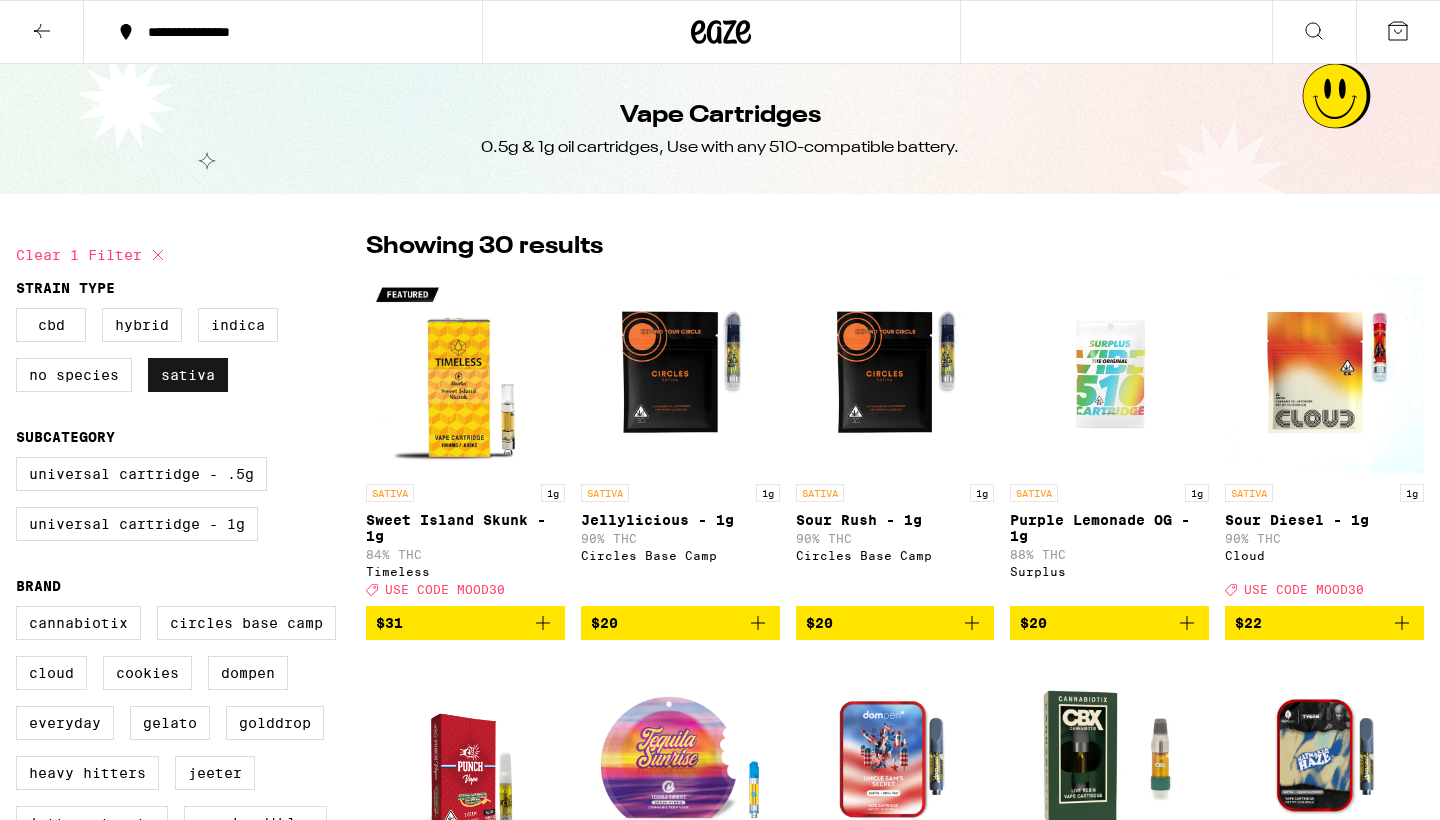 click on "Sativa" at bounding box center [188, 375] 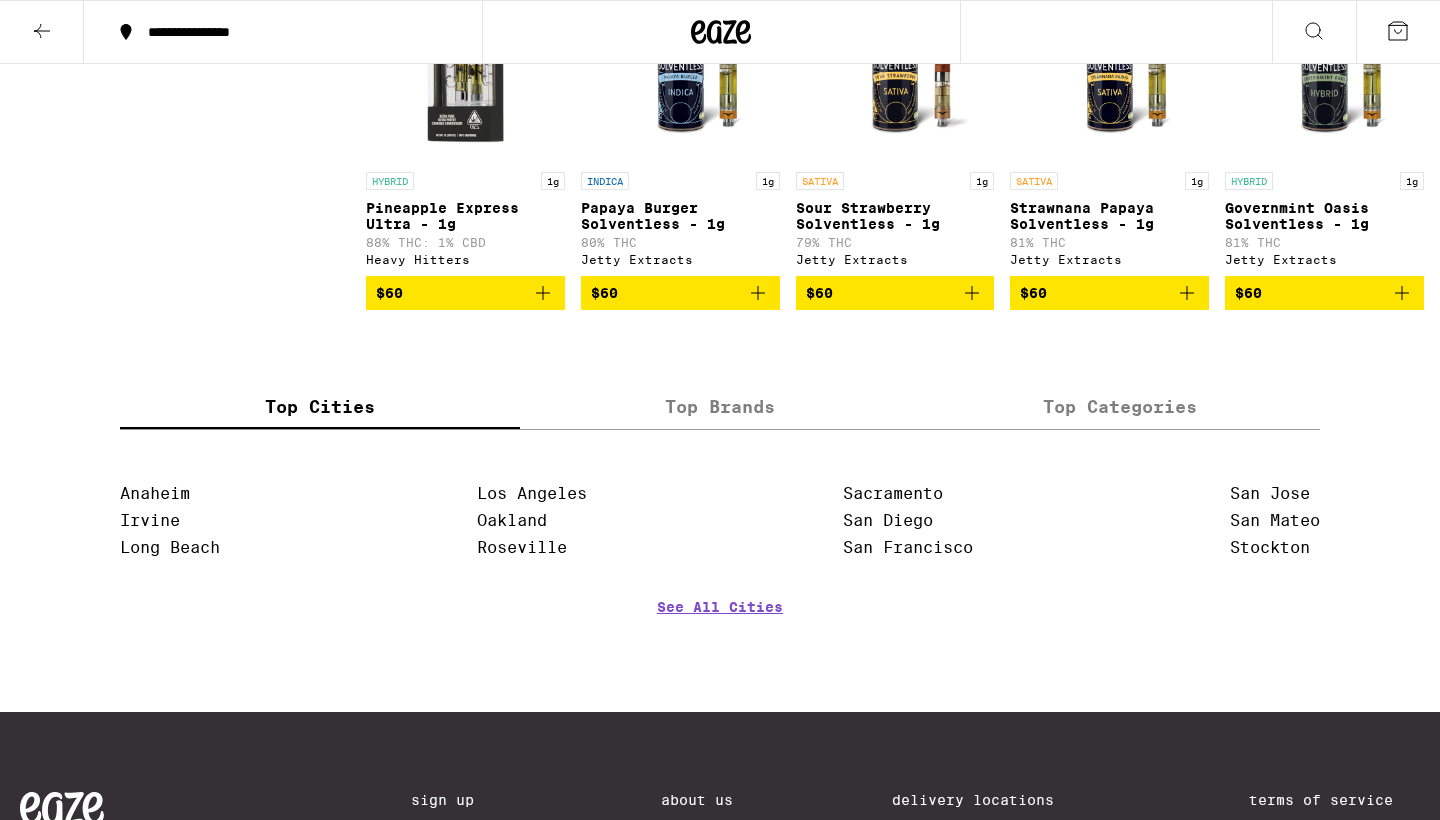 scroll, scrollTop: 6167, scrollLeft: 0, axis: vertical 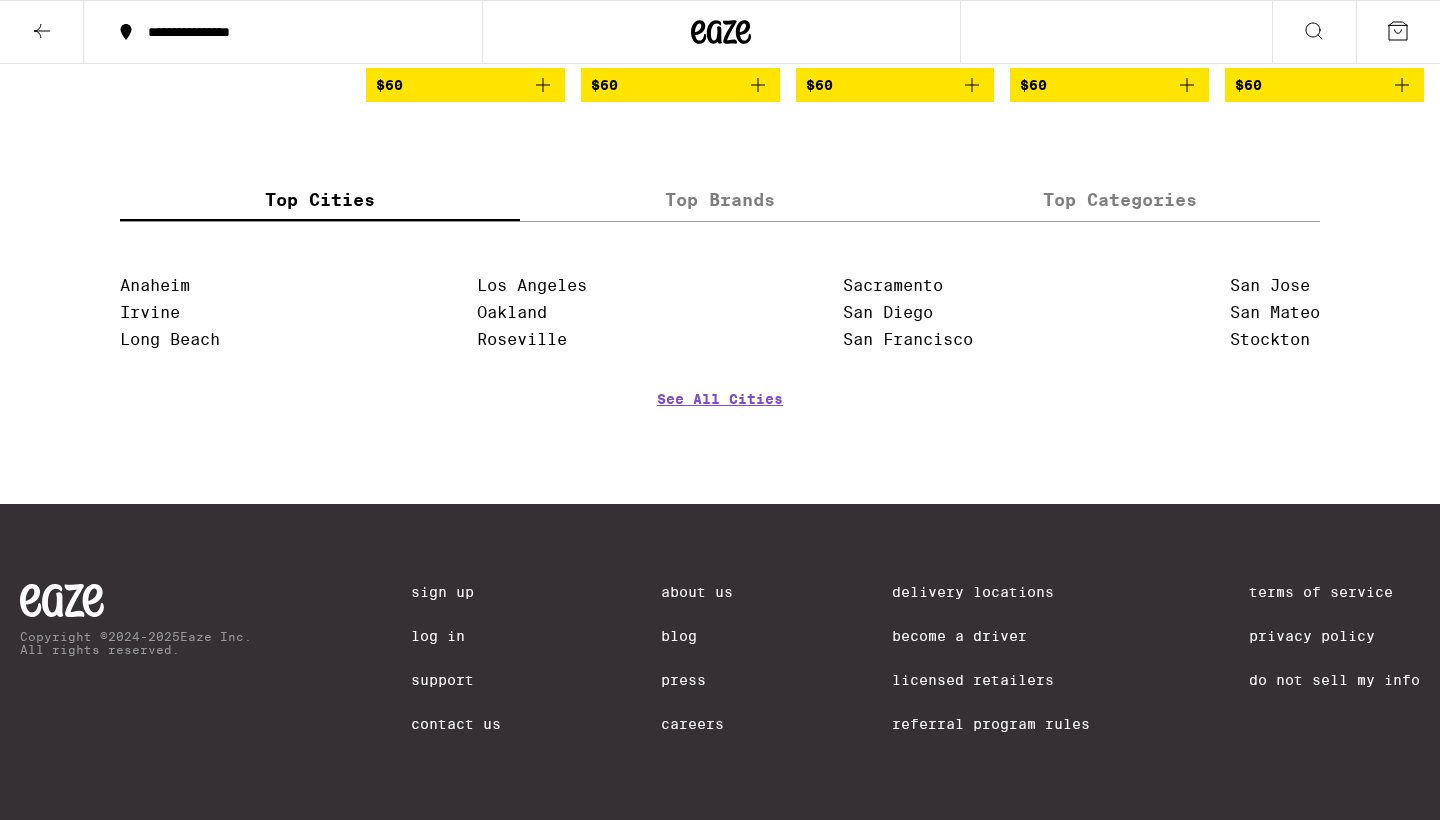 checkbox on "true" 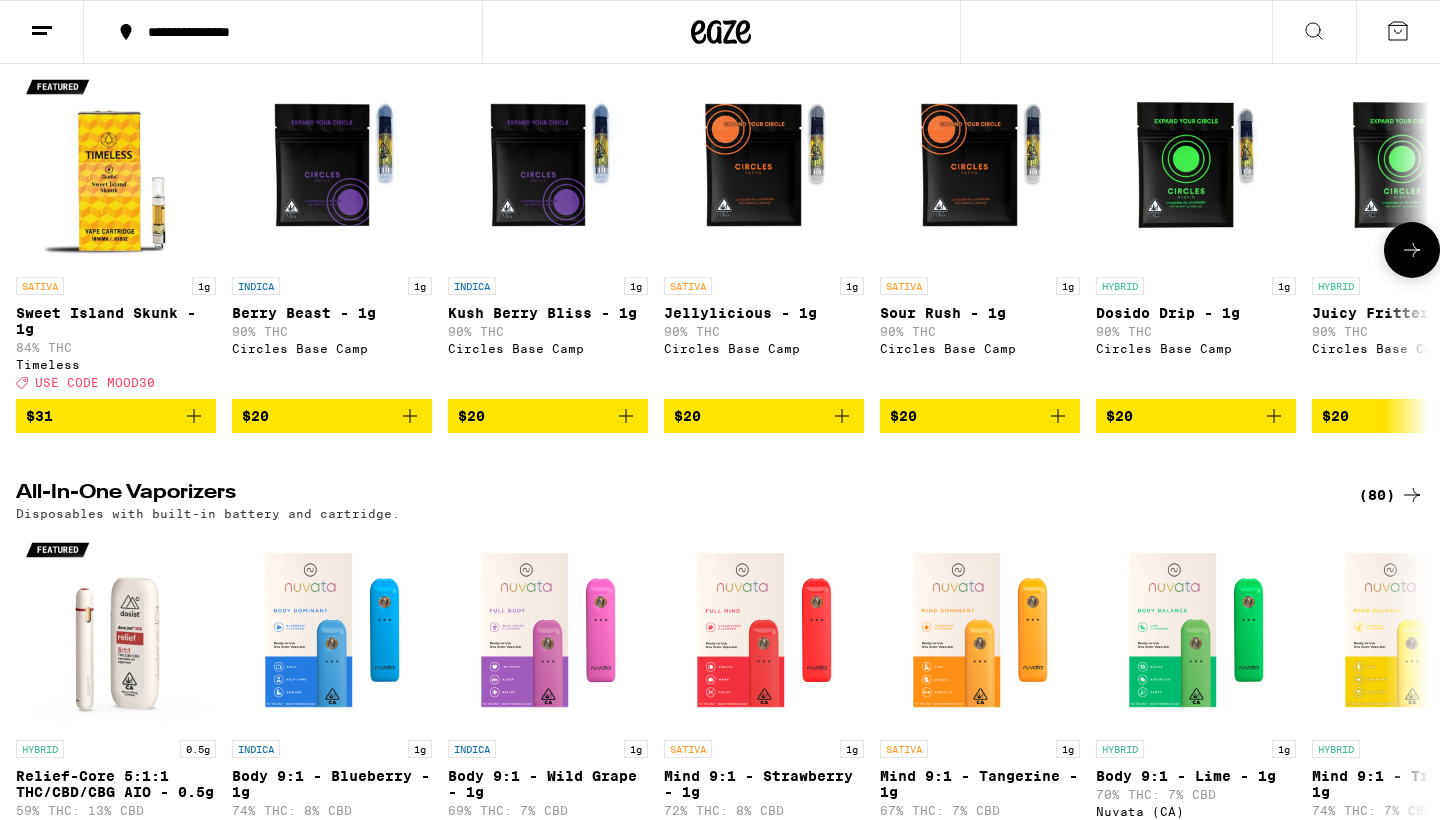scroll, scrollTop: 349, scrollLeft: 0, axis: vertical 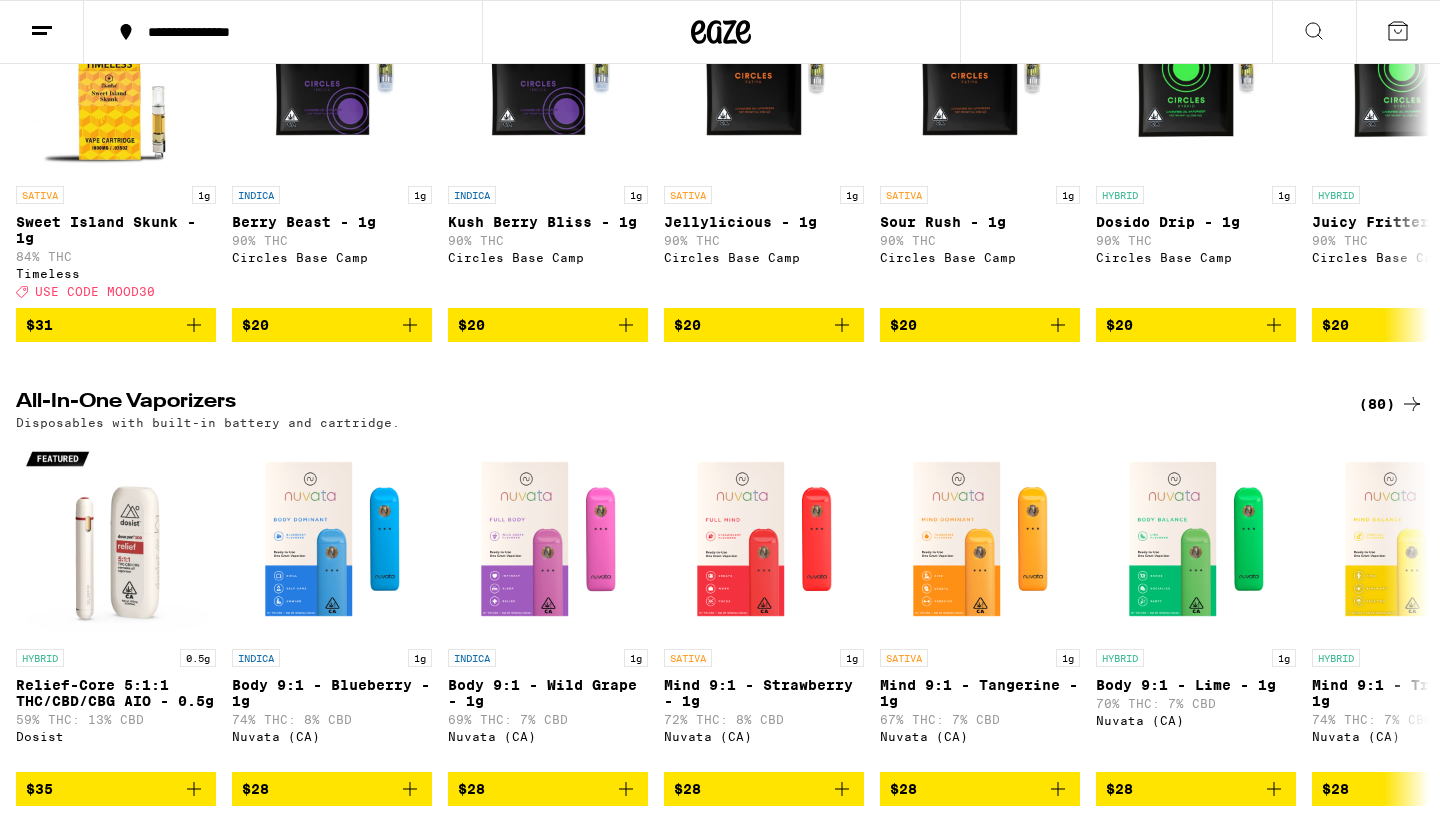 click 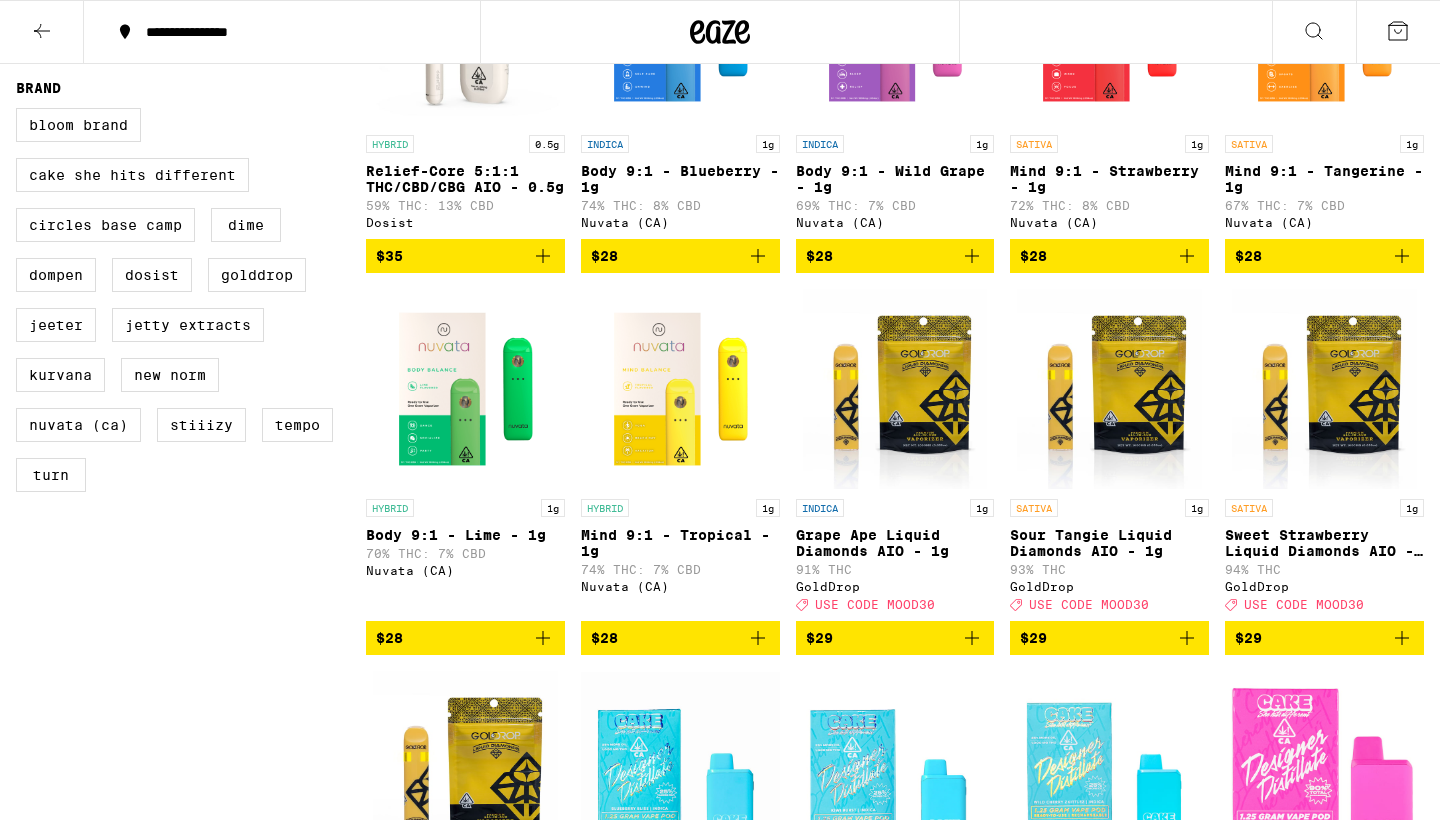 click at bounding box center [1324, 25] 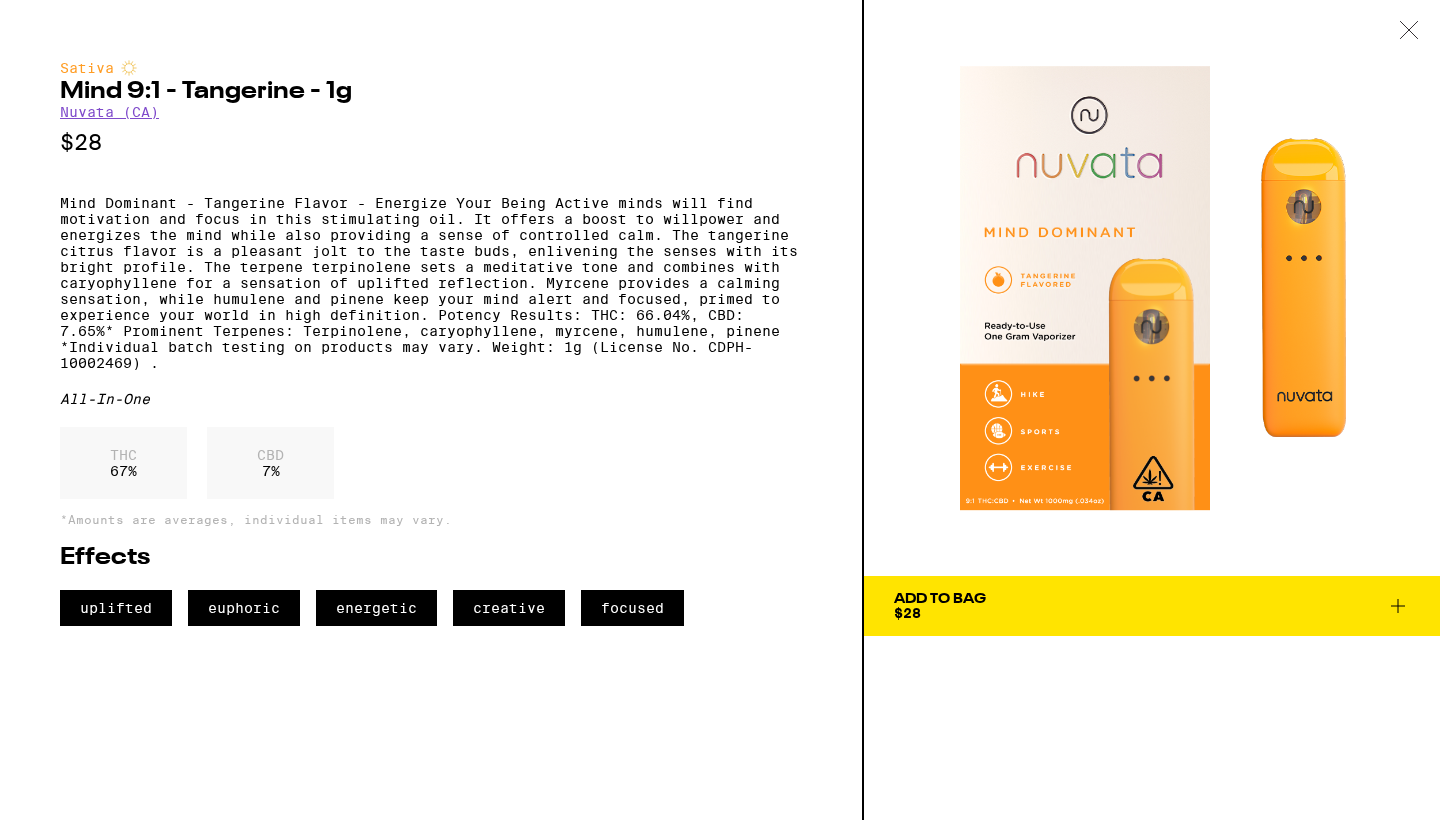 scroll, scrollTop: 0, scrollLeft: 0, axis: both 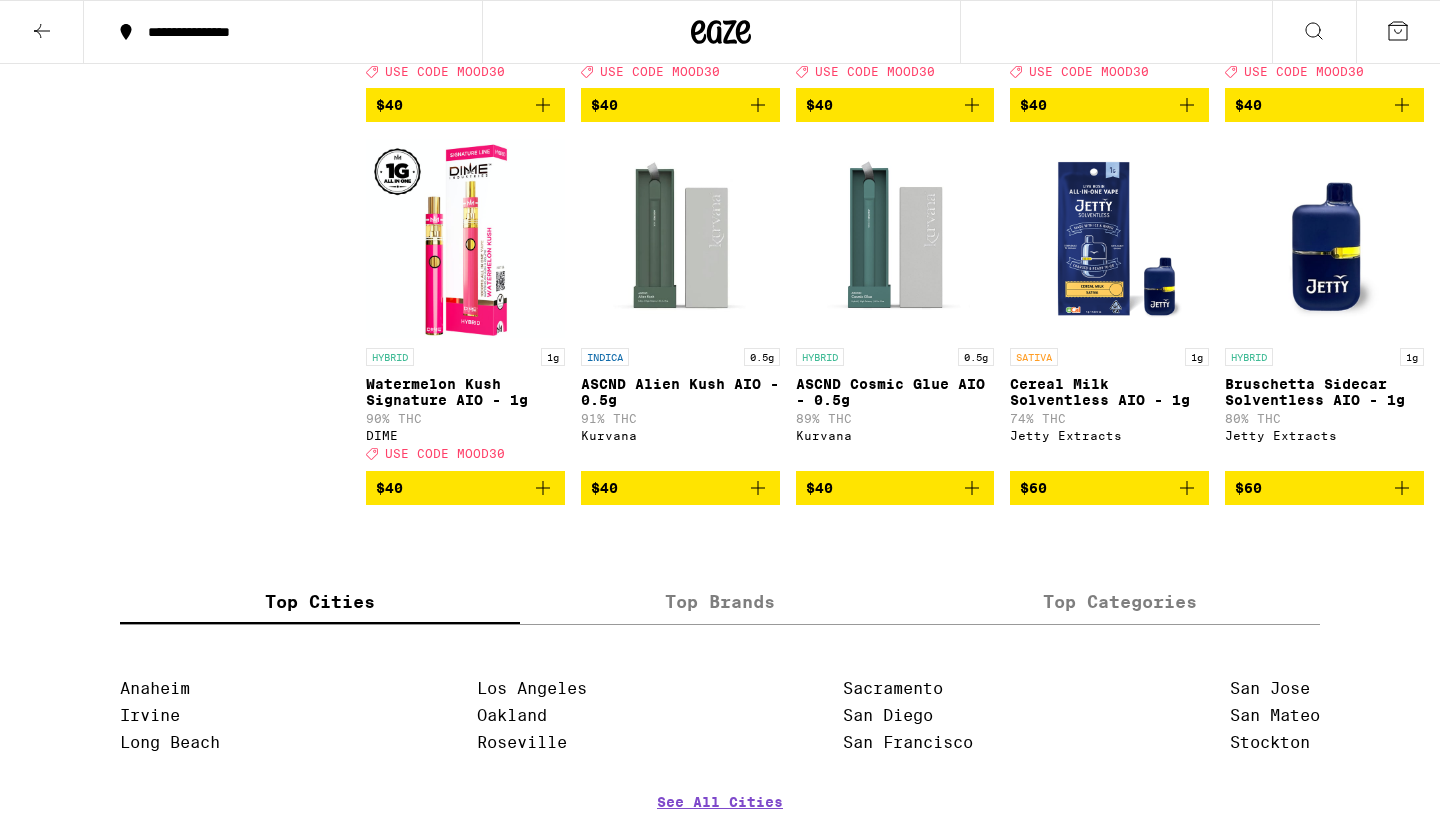 click on "ASCND Cosmic Glue AIO - 0.5g" at bounding box center [895, 392] 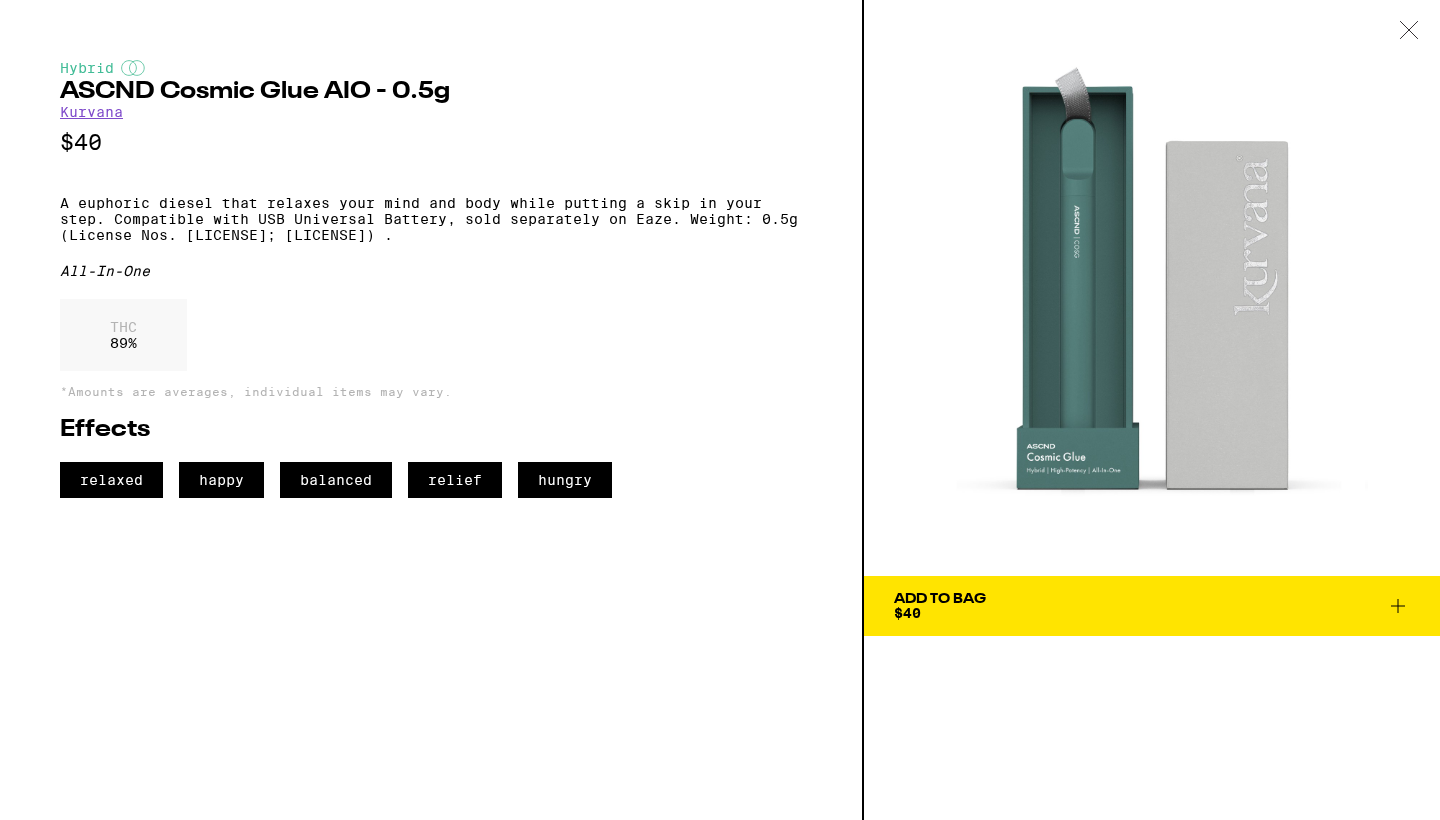 click on "Kurvana" at bounding box center [91, 112] 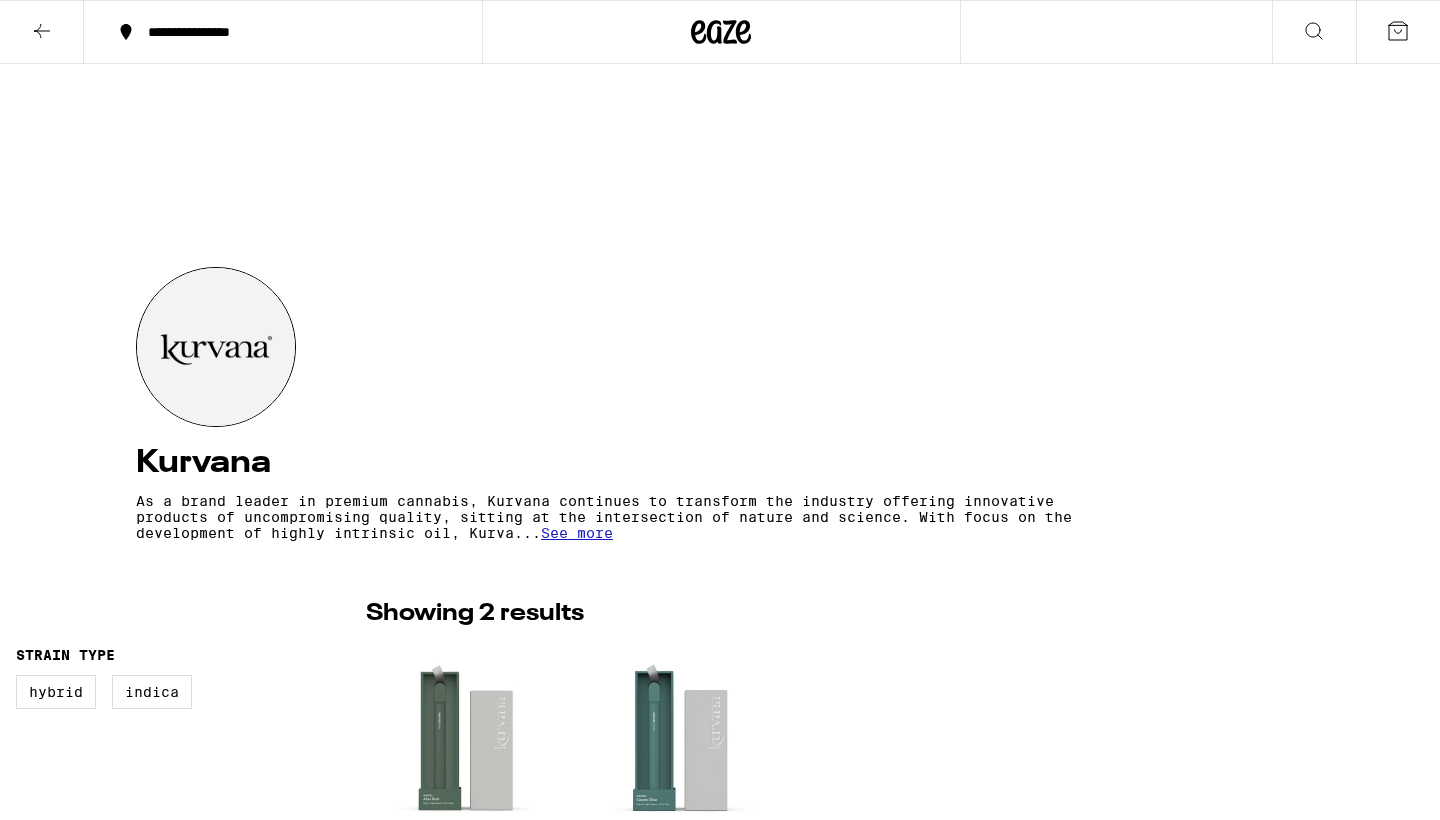 scroll, scrollTop: 0, scrollLeft: 0, axis: both 